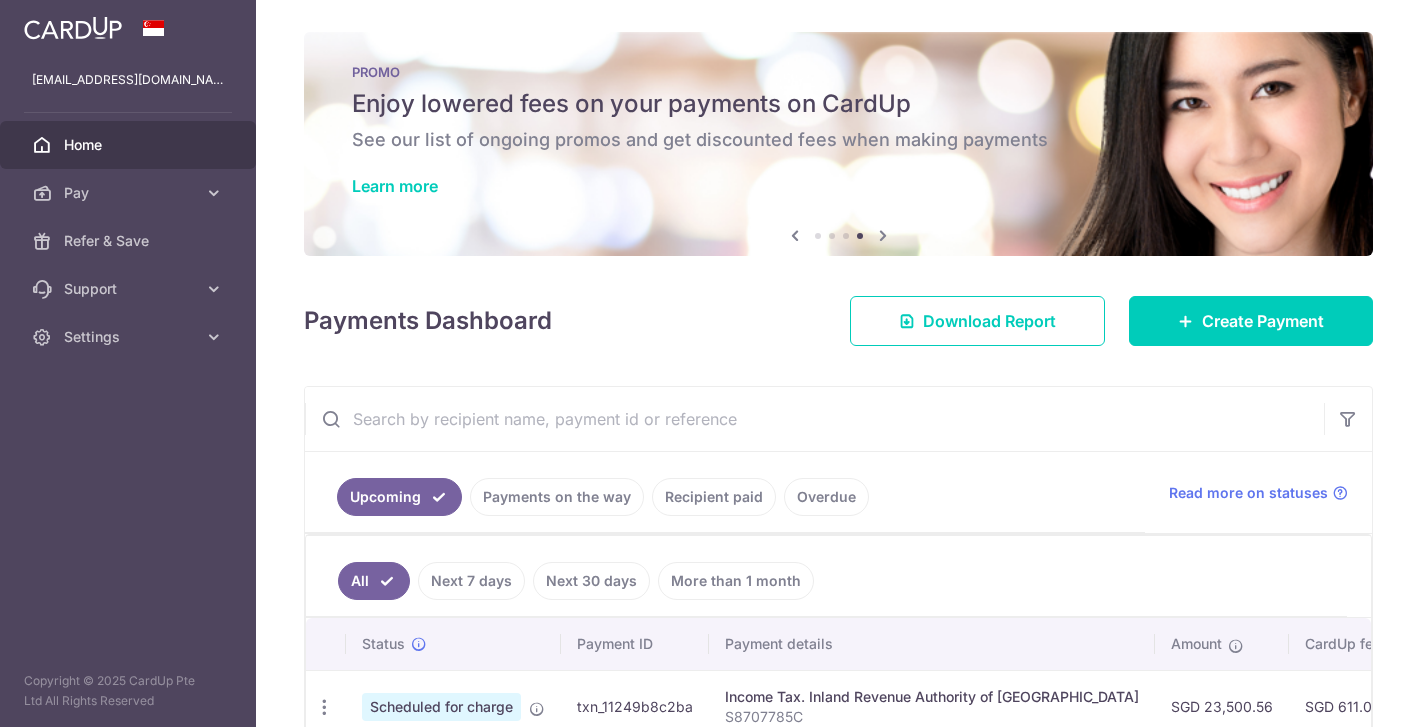scroll, scrollTop: 0, scrollLeft: 0, axis: both 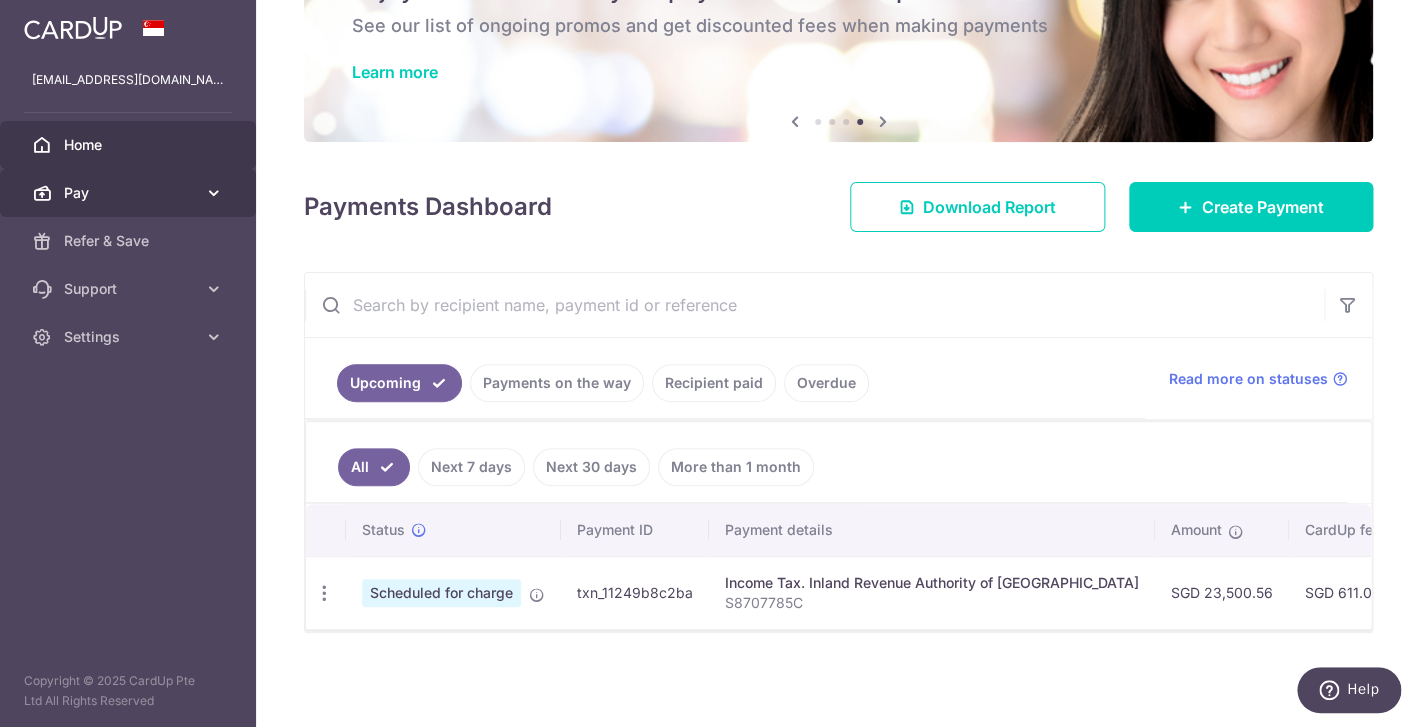 click on "Pay" at bounding box center (130, 193) 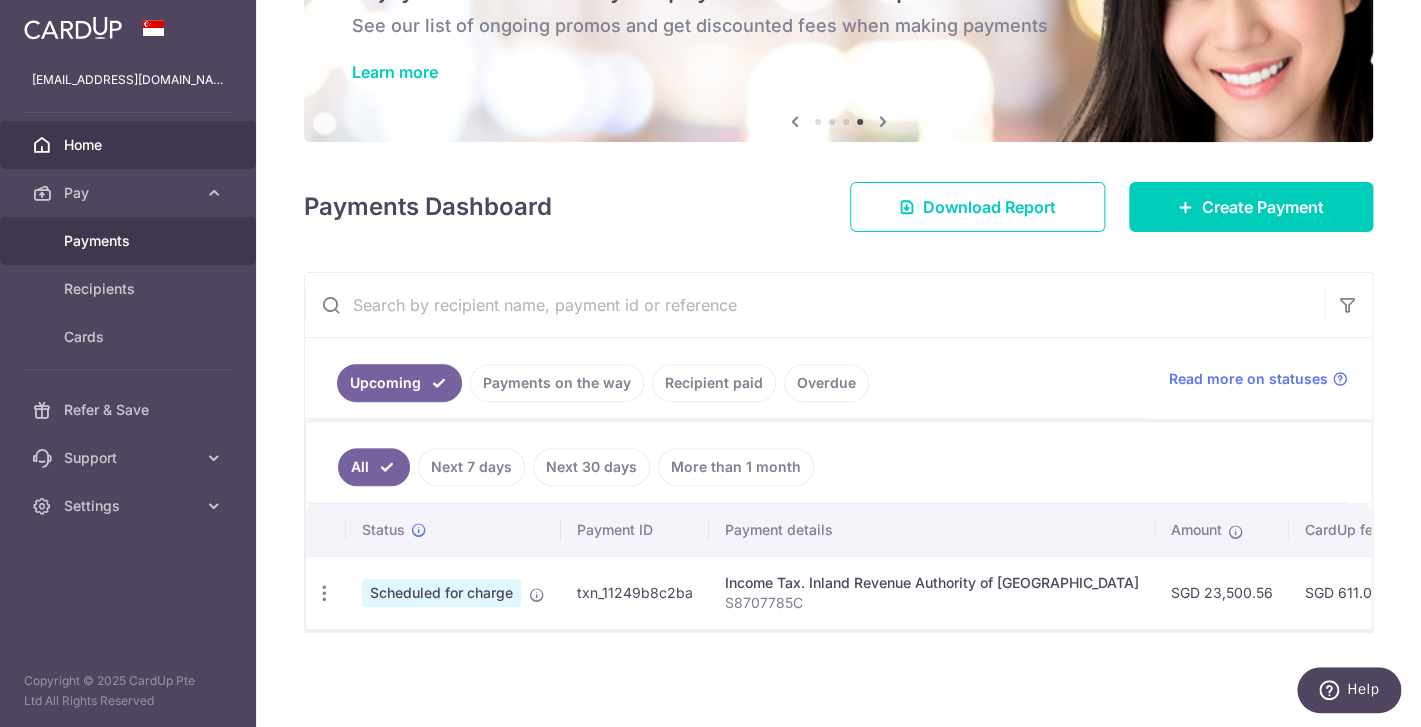 click on "Payments" at bounding box center [128, 241] 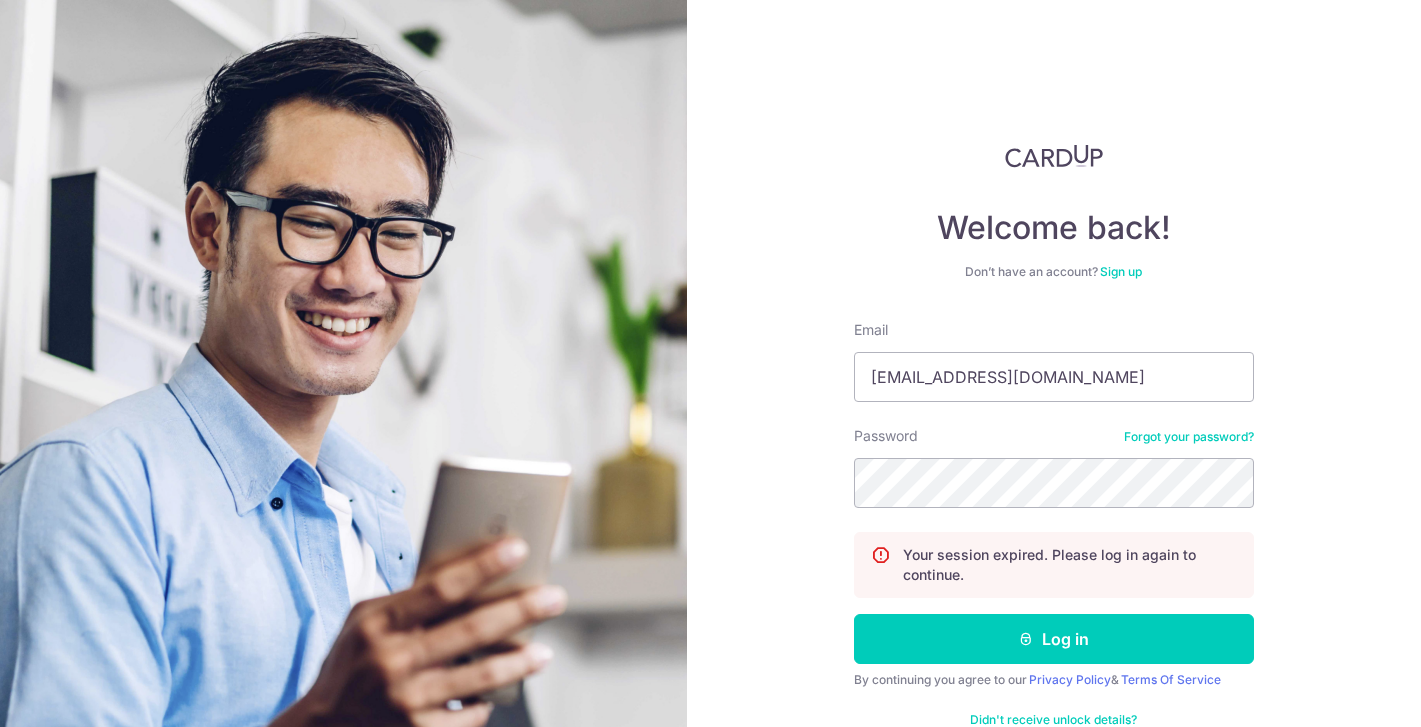 scroll, scrollTop: 0, scrollLeft: 0, axis: both 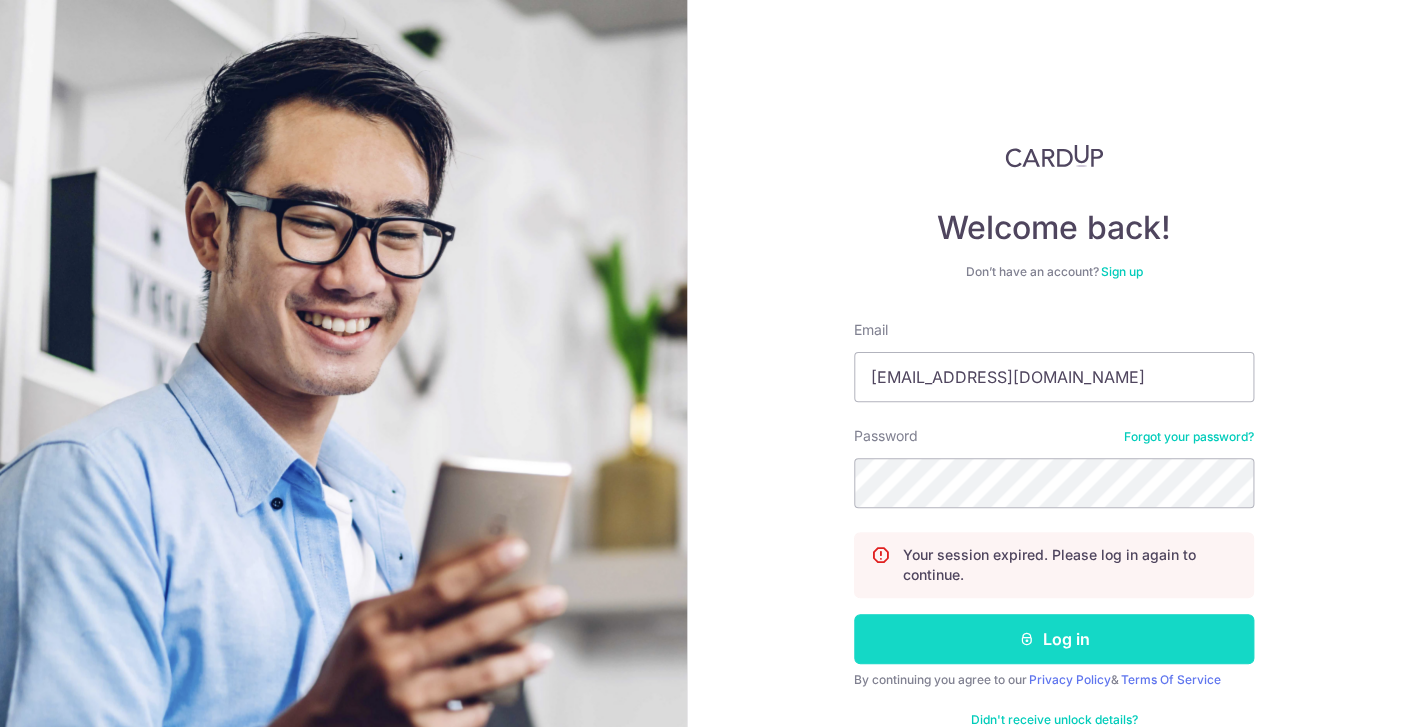 click on "Log in" at bounding box center [1054, 639] 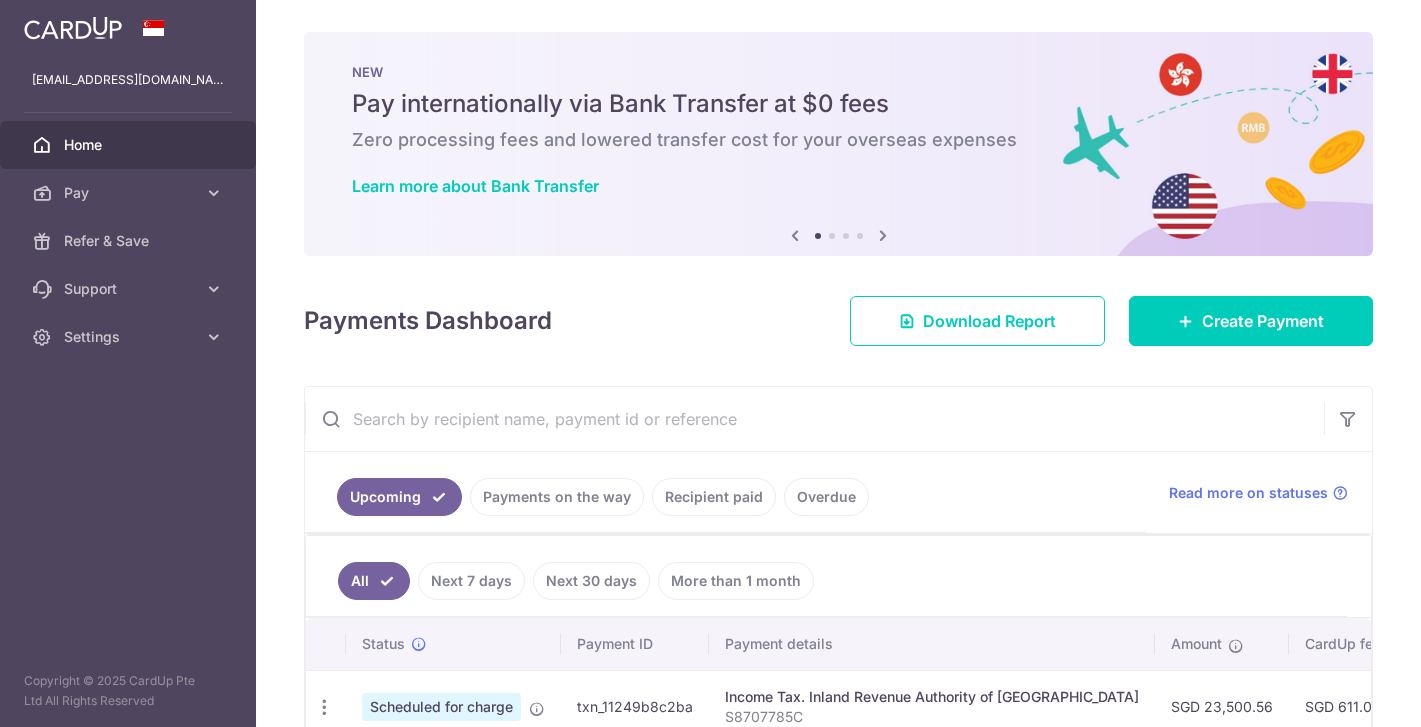 scroll, scrollTop: 0, scrollLeft: 0, axis: both 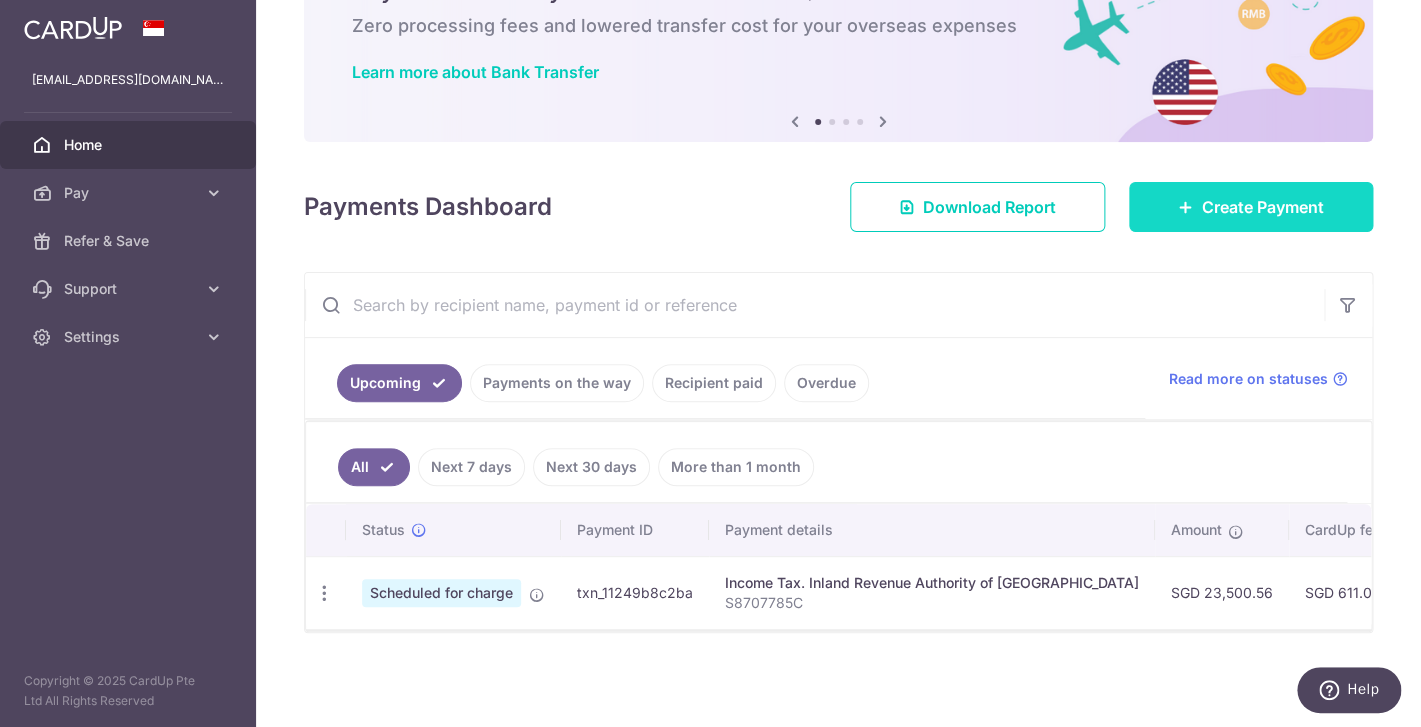 click on "Create Payment" at bounding box center (1263, 207) 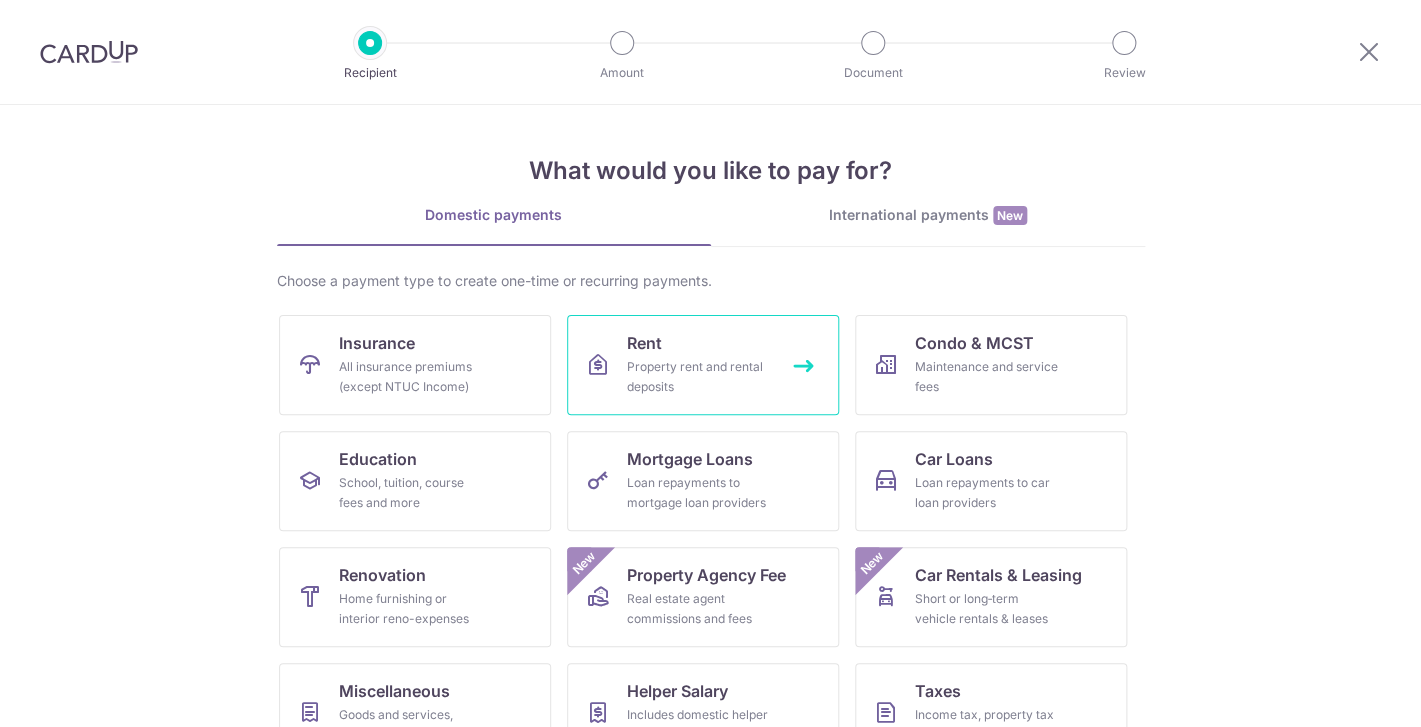 scroll, scrollTop: 0, scrollLeft: 0, axis: both 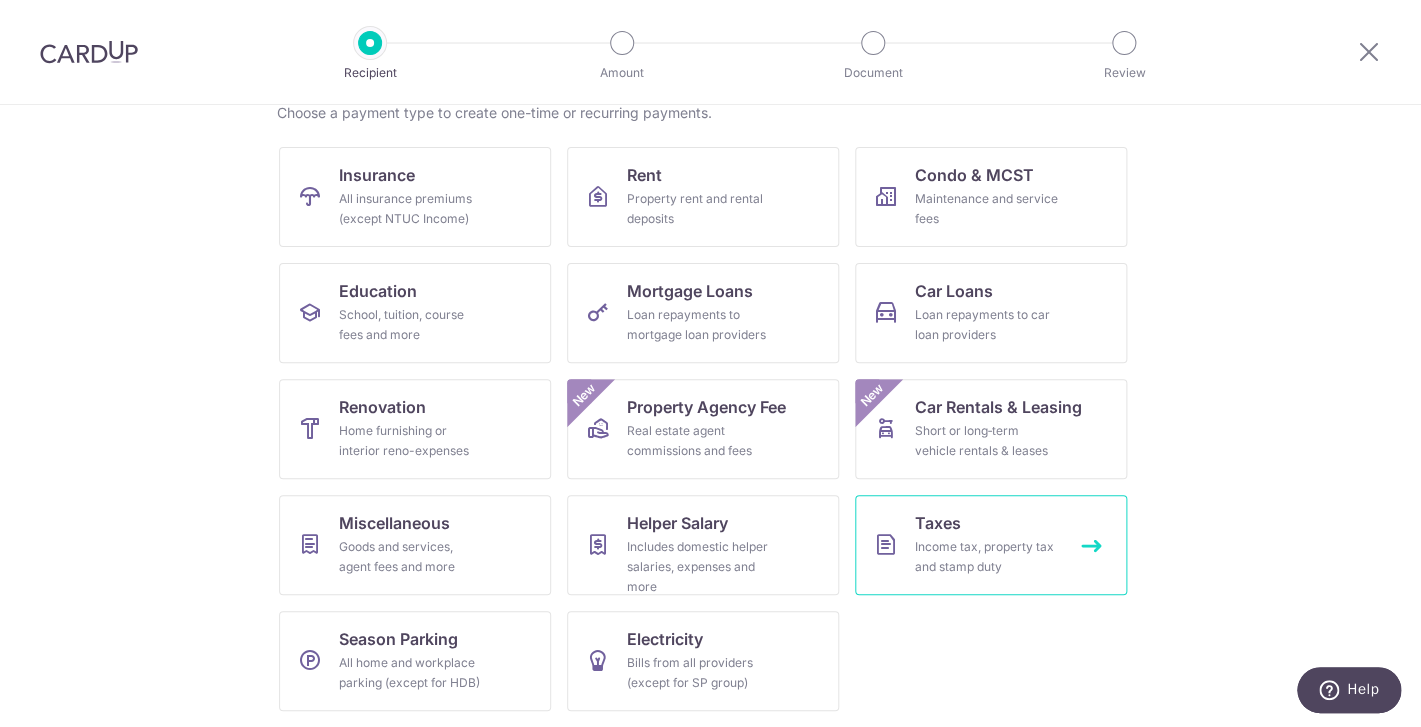 click on "Taxes Income tax, property tax and stamp duty" at bounding box center [991, 545] 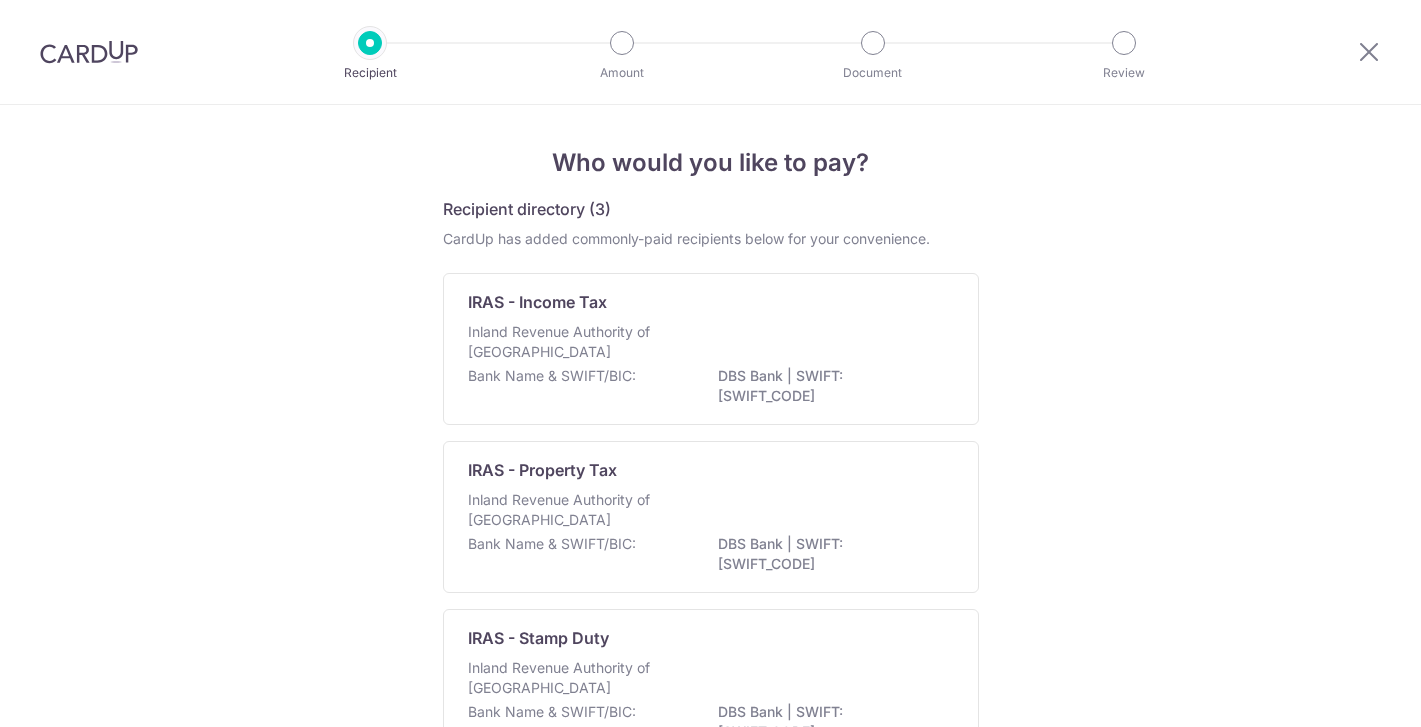 scroll, scrollTop: 0, scrollLeft: 0, axis: both 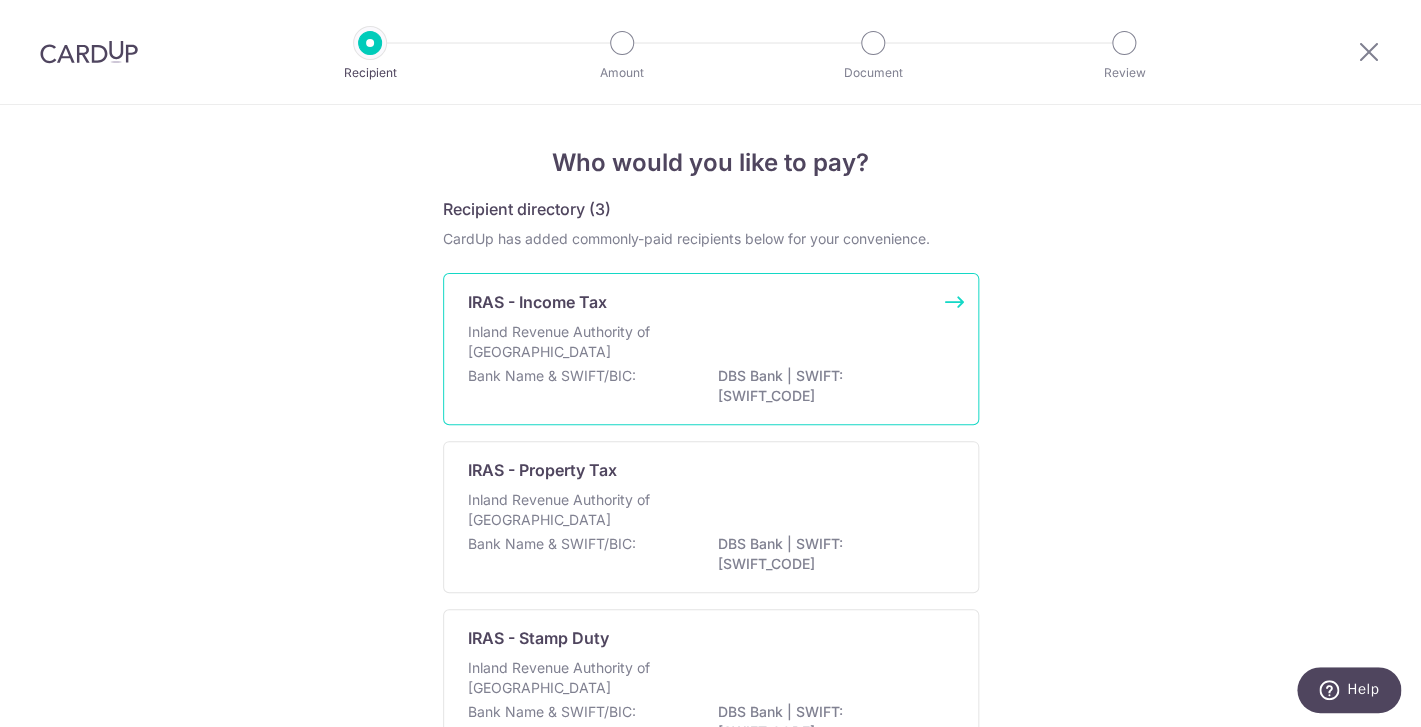 click on "Inland Revenue Authority of Singapore" at bounding box center (711, 344) 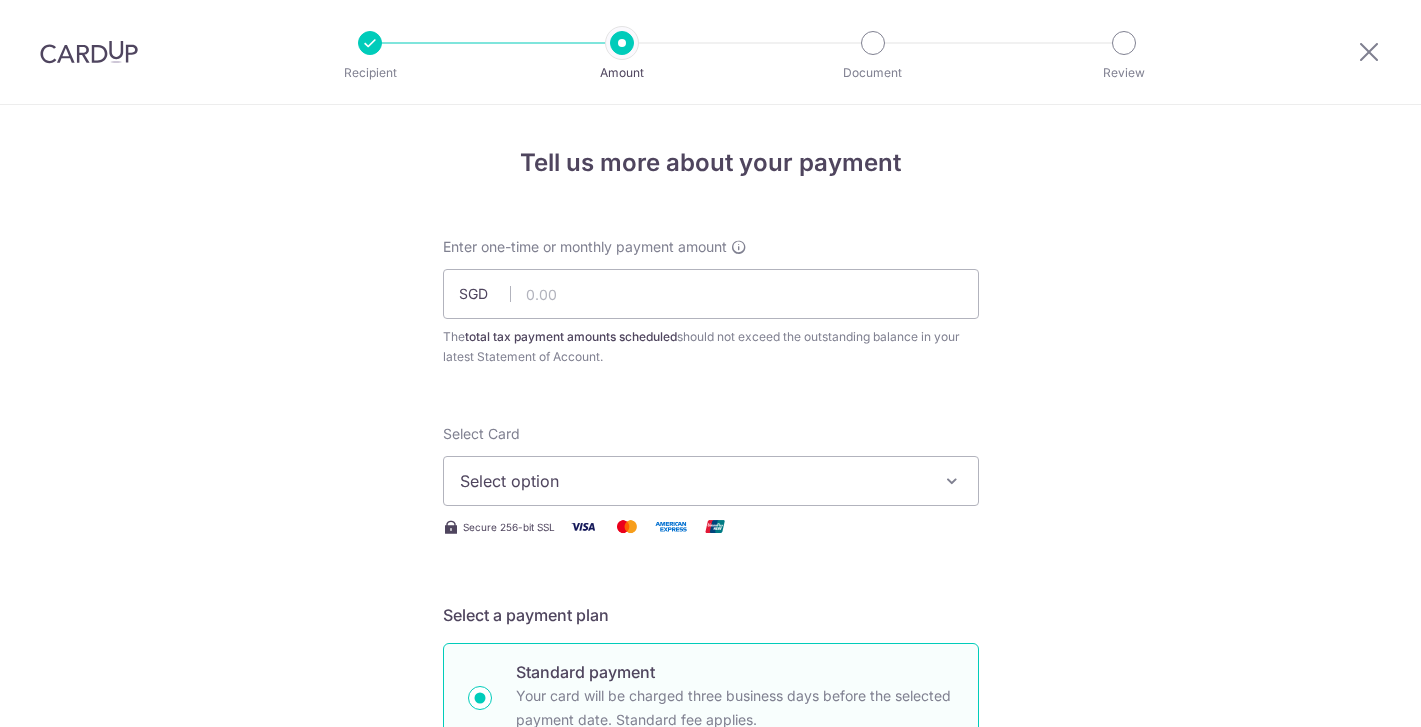 scroll, scrollTop: 0, scrollLeft: 0, axis: both 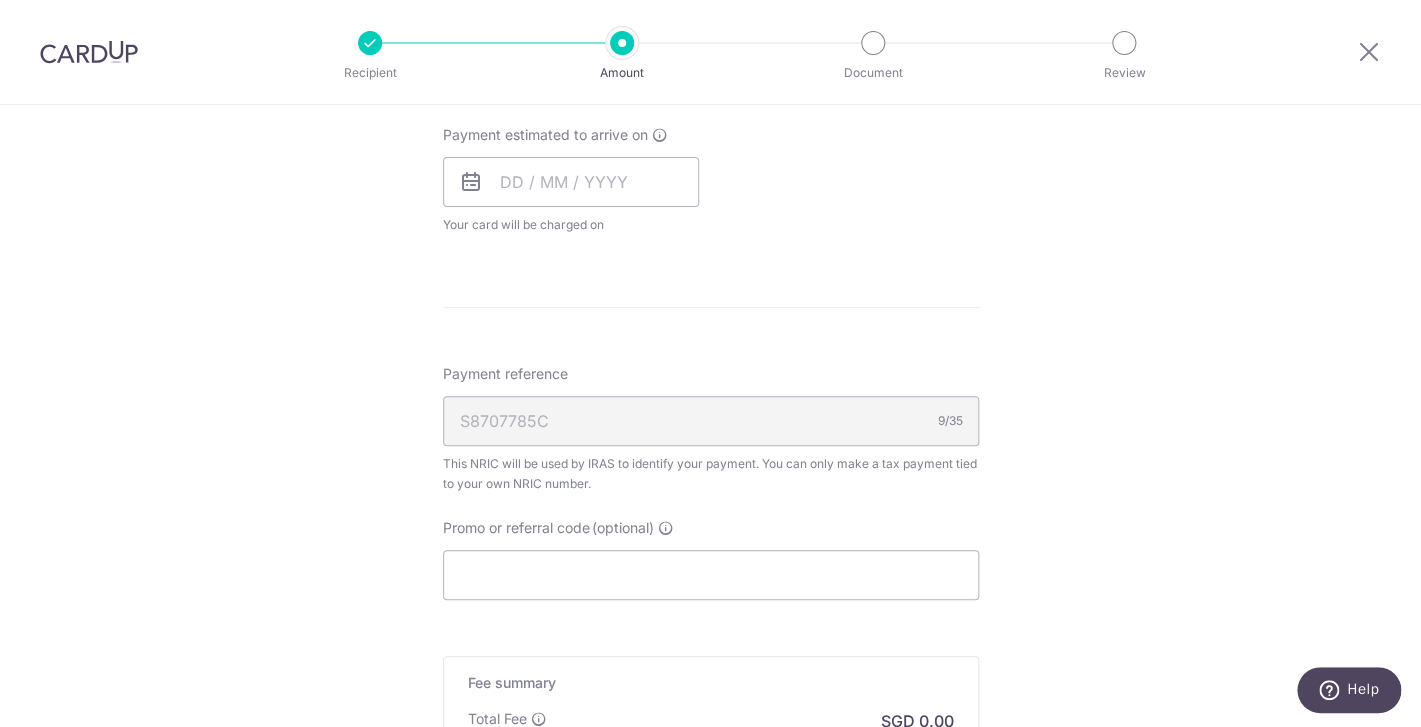 click on "S8707785C
9/35" at bounding box center [711, 421] 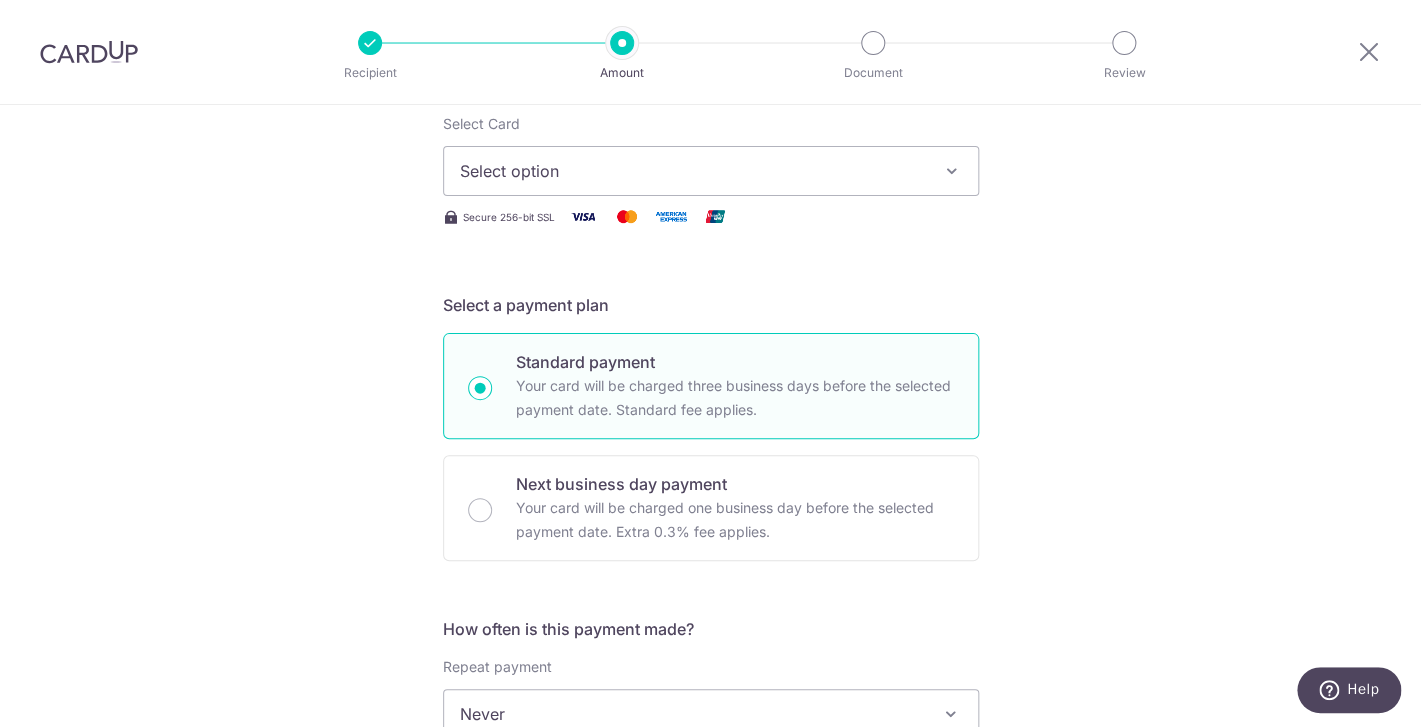 scroll, scrollTop: 0, scrollLeft: 0, axis: both 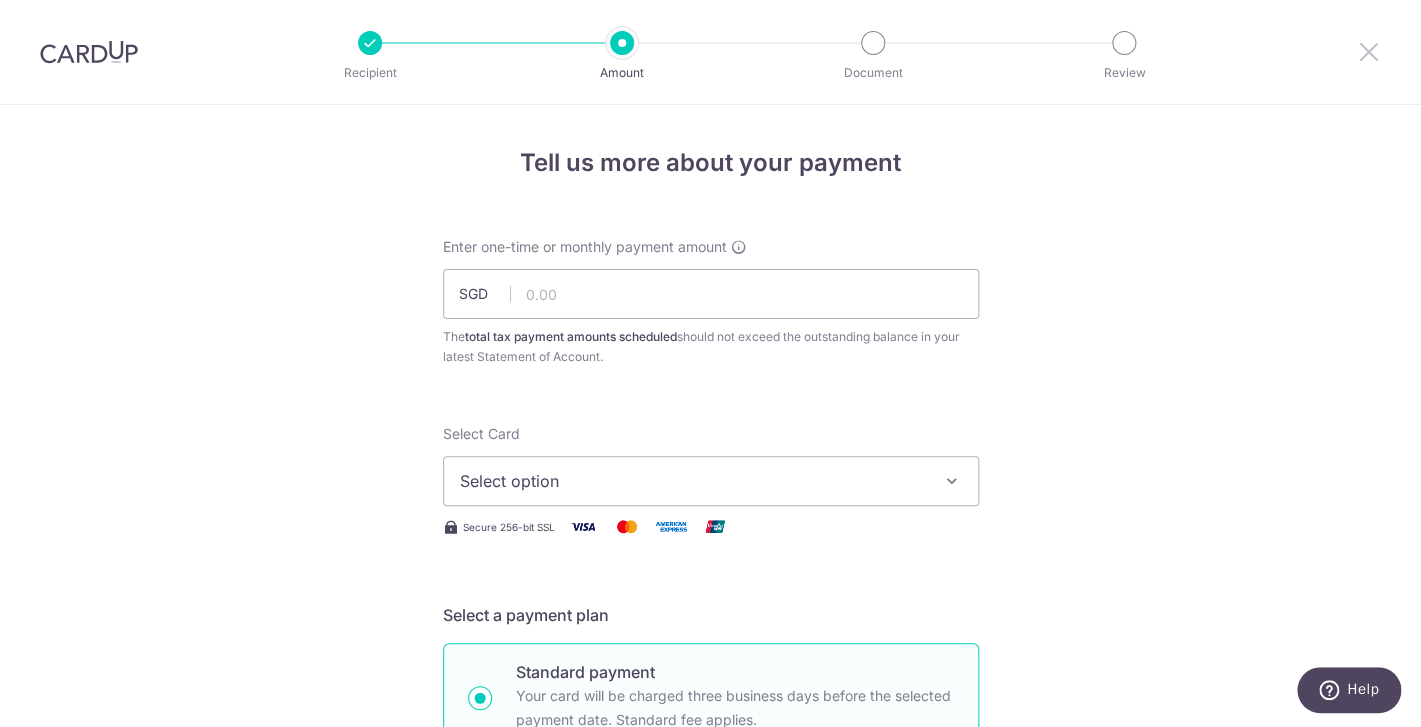 click at bounding box center [1369, 51] 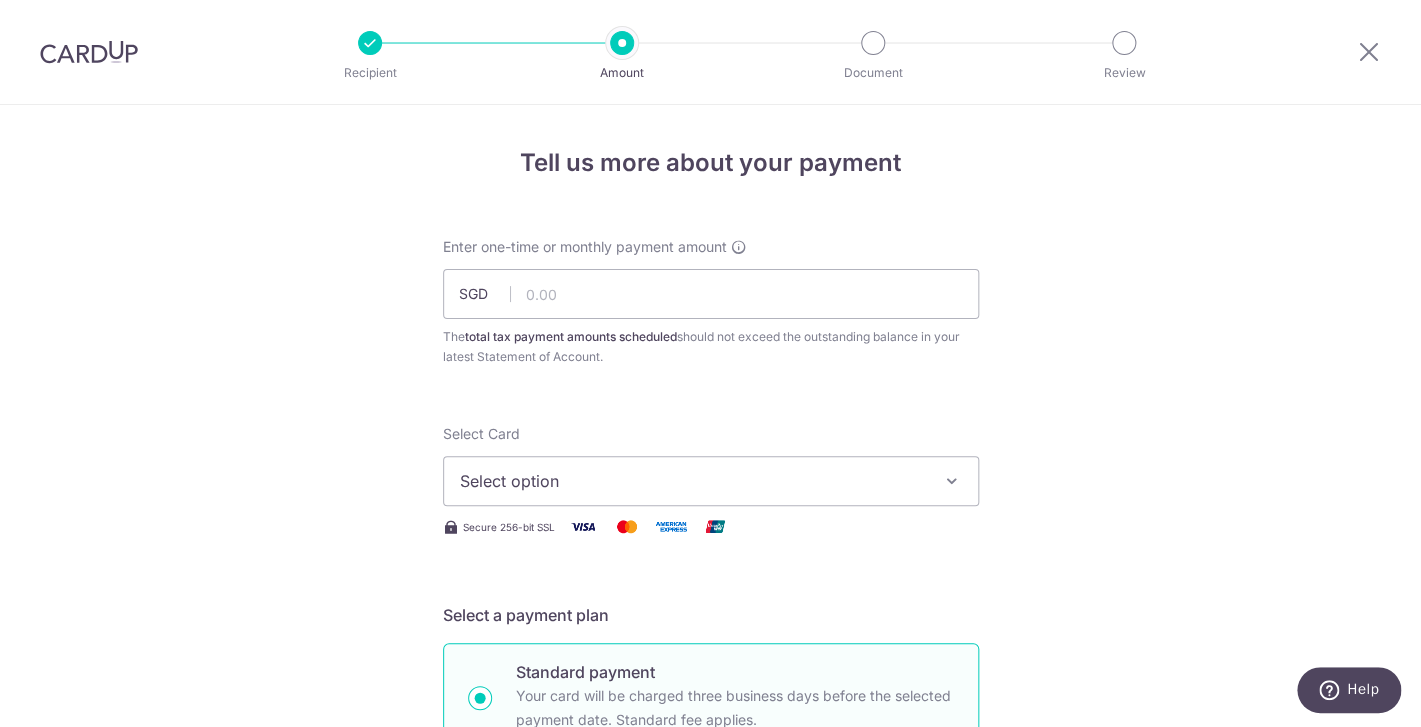 click at bounding box center [89, 52] 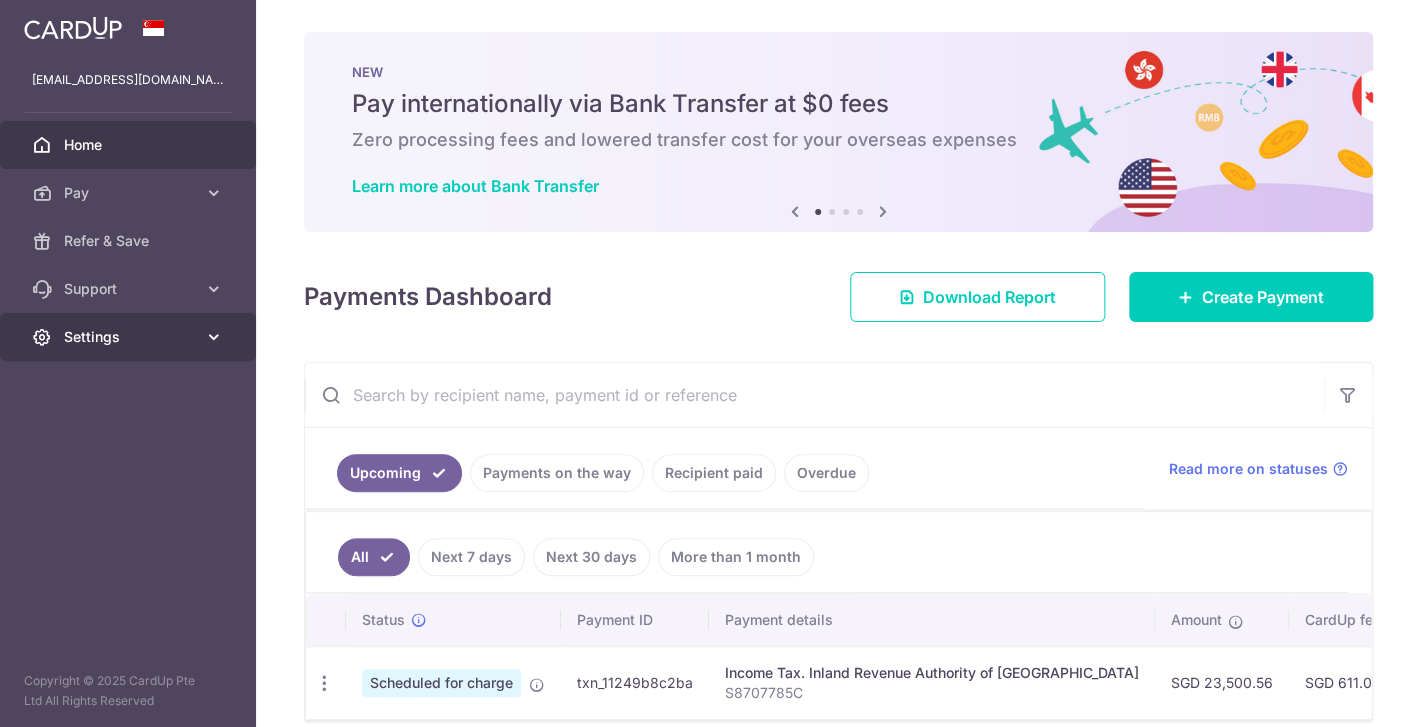 click at bounding box center [214, 337] 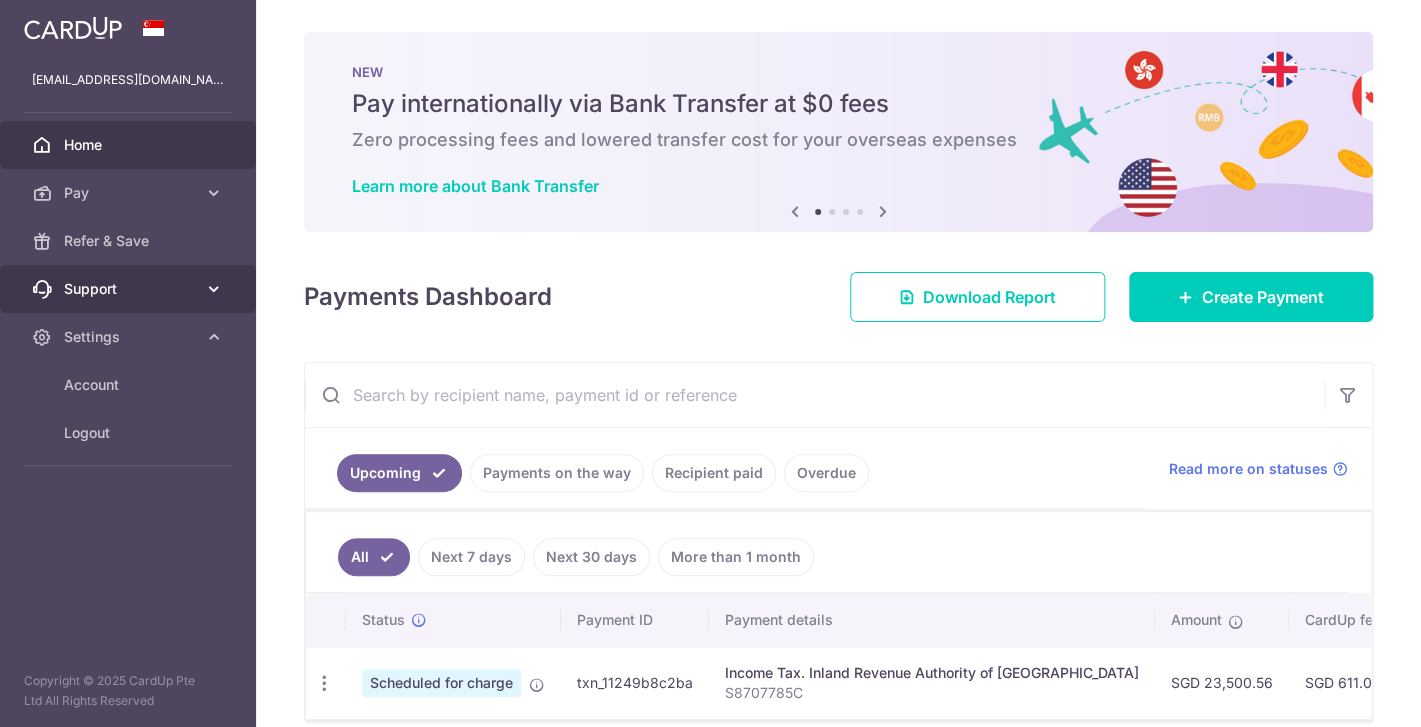 click at bounding box center [214, 289] 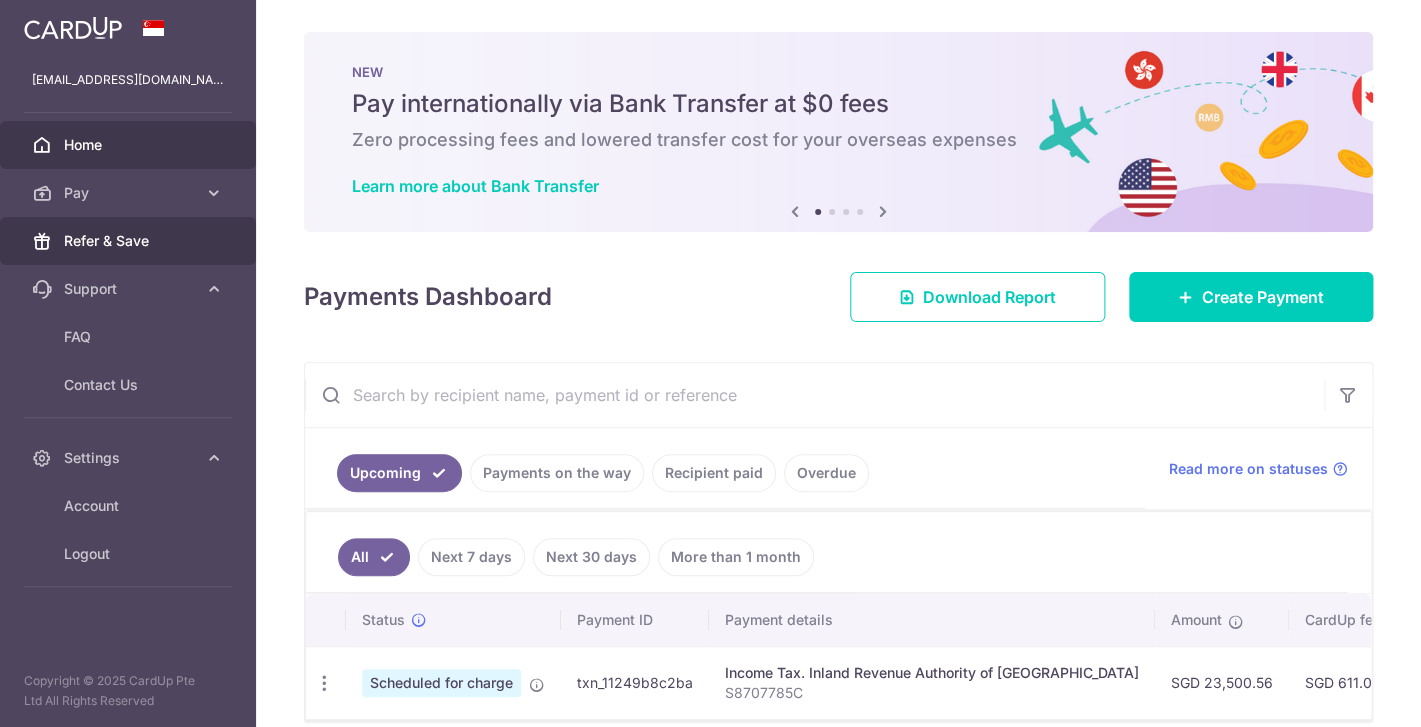 click on "Refer & Save" at bounding box center (130, 241) 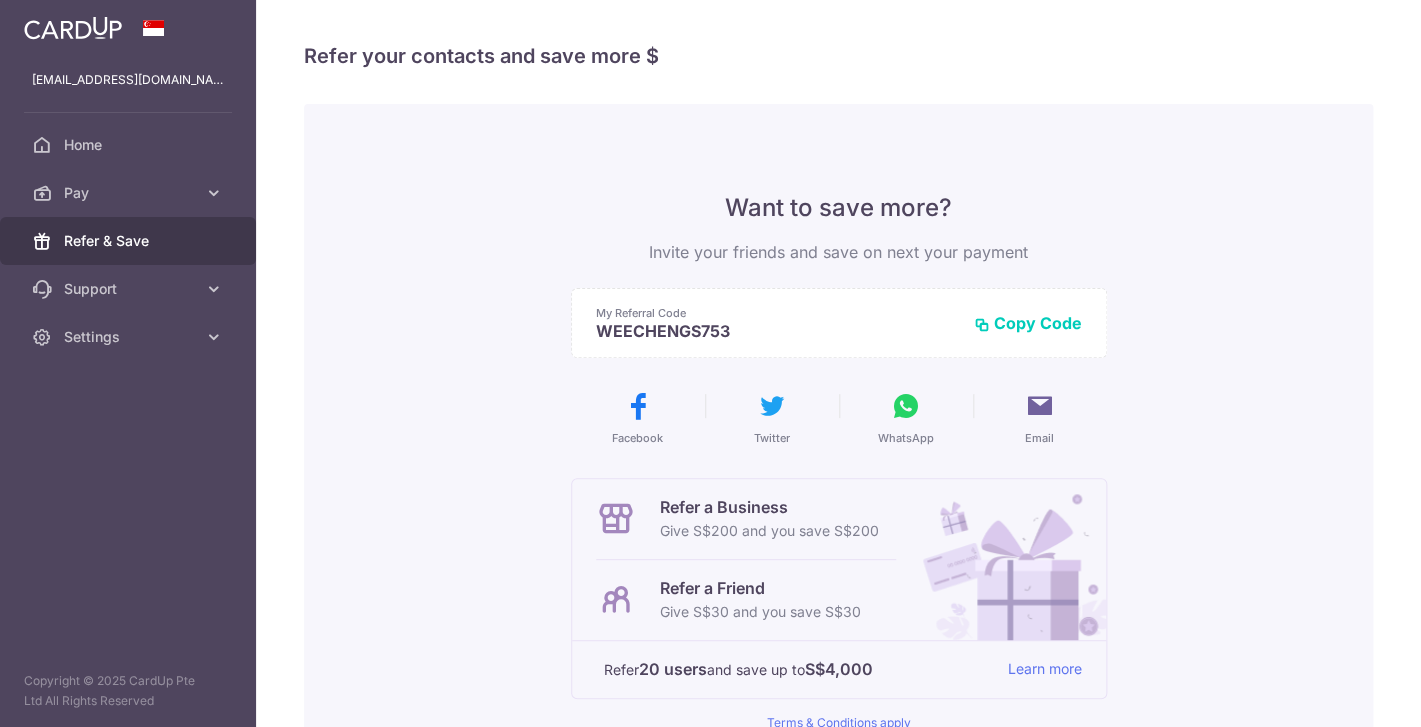 click on "Copy Code" at bounding box center [1028, 323] 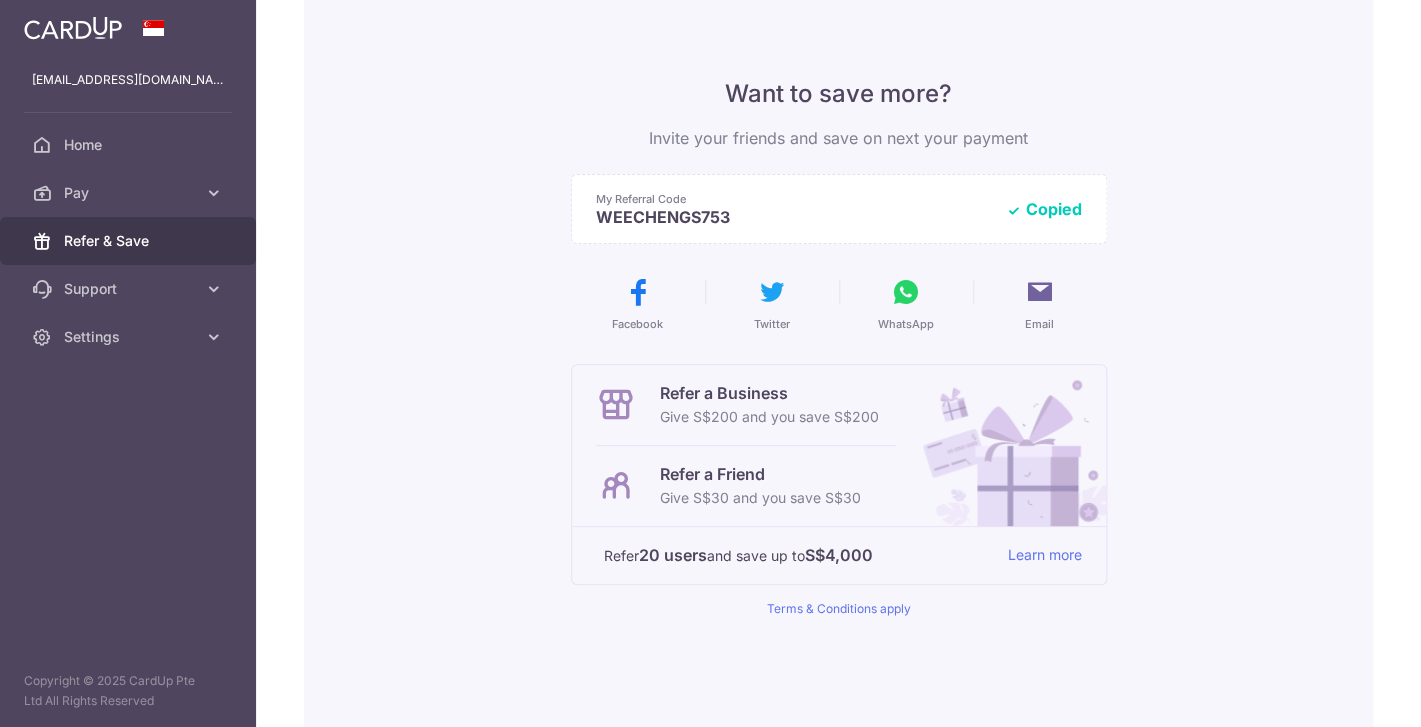 scroll, scrollTop: 111, scrollLeft: 0, axis: vertical 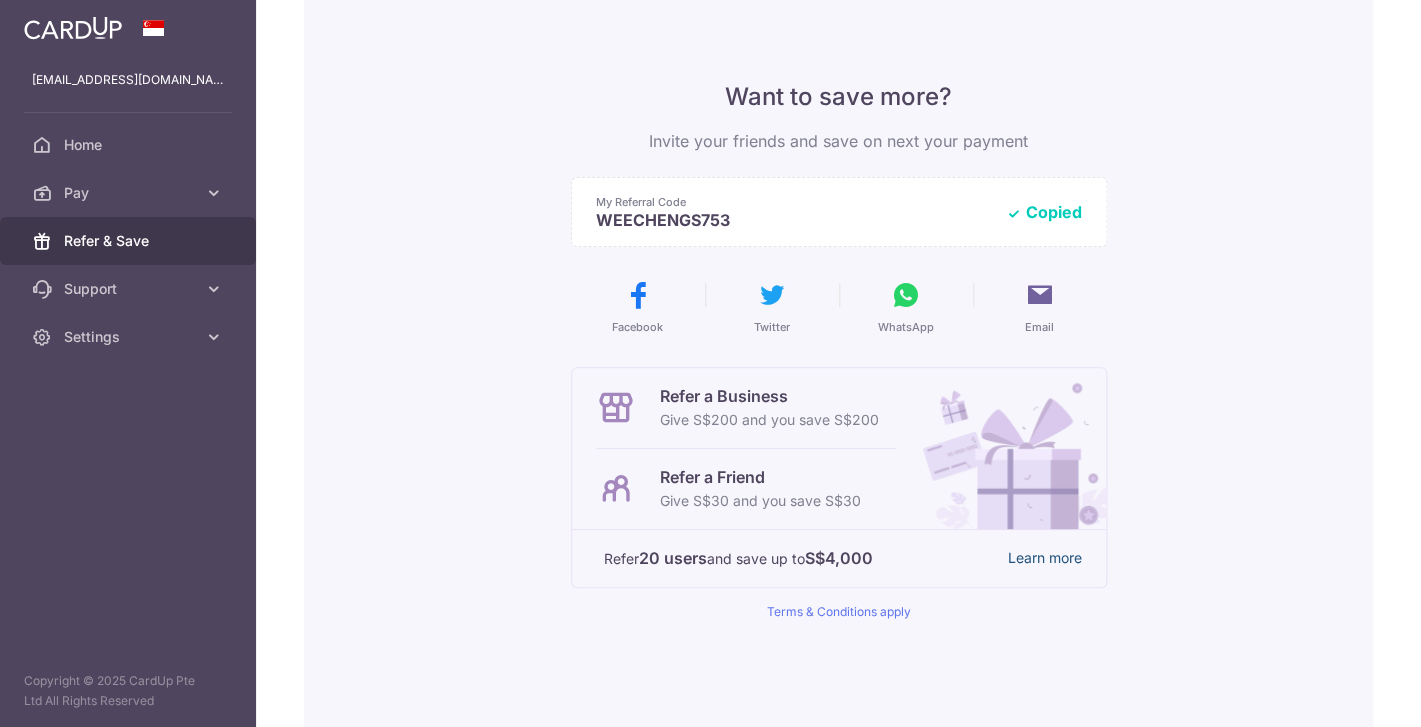 click on "Learn more" at bounding box center [1045, 558] 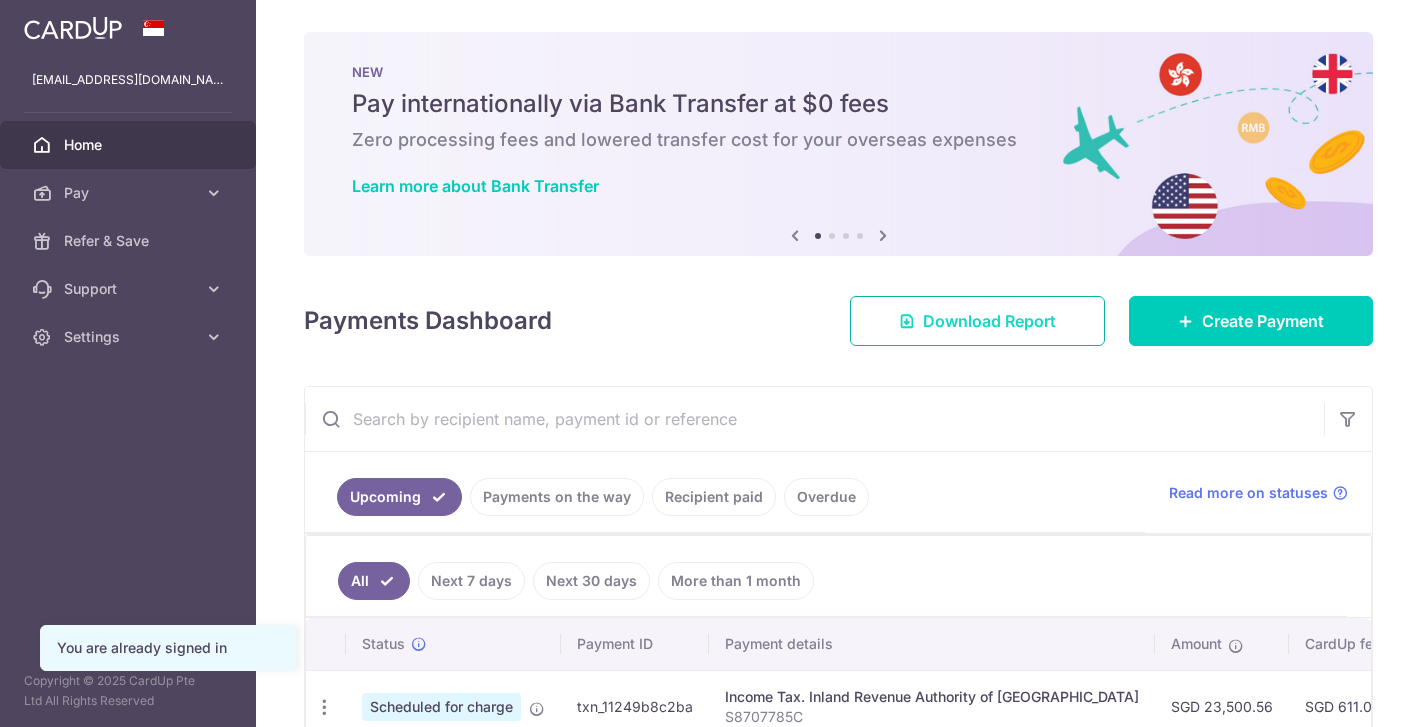 scroll, scrollTop: 0, scrollLeft: 0, axis: both 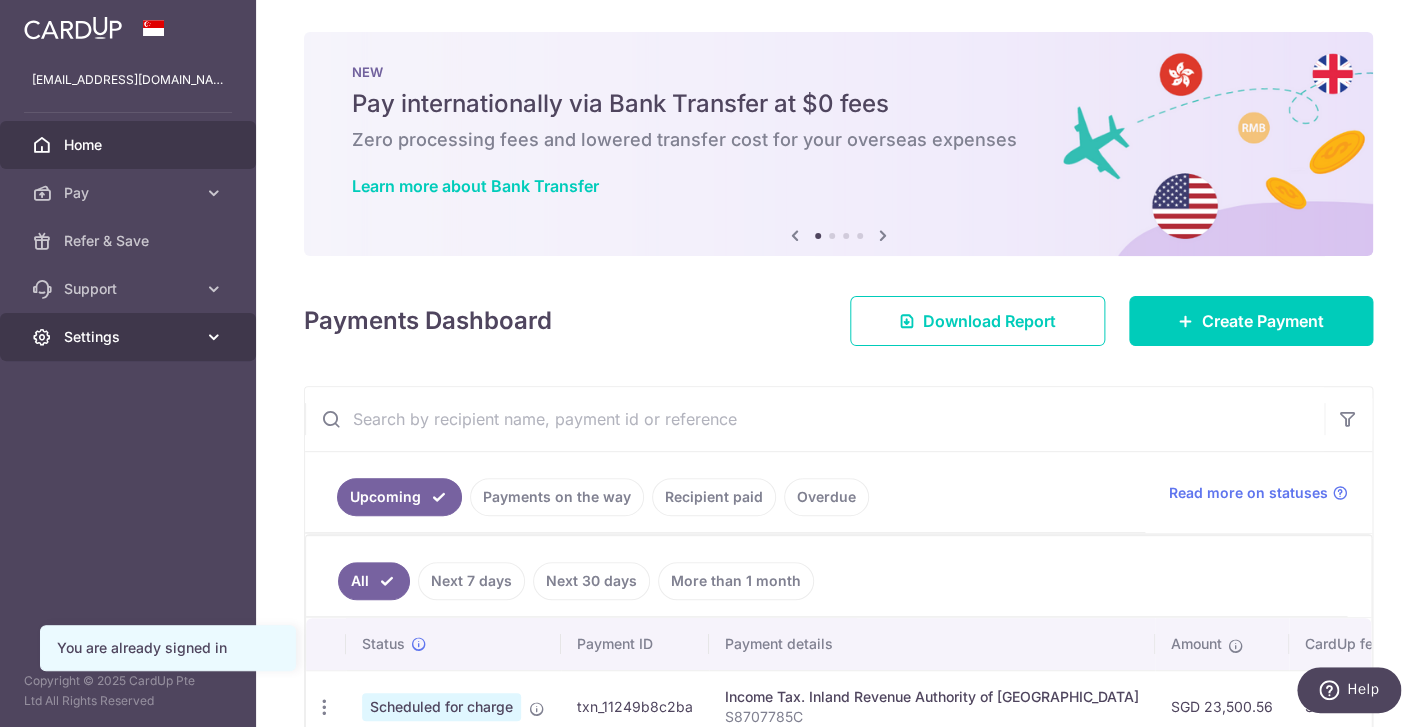 click at bounding box center [214, 337] 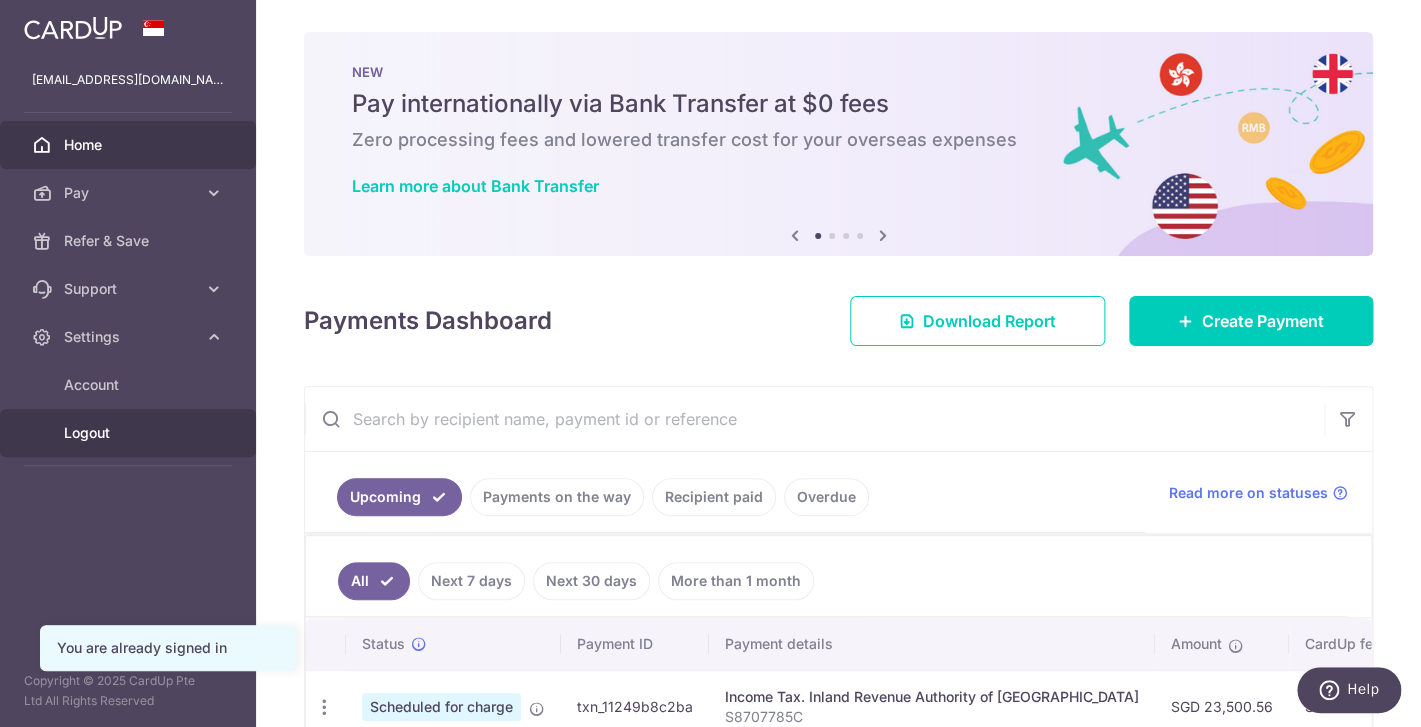 click on "Logout" at bounding box center (130, 433) 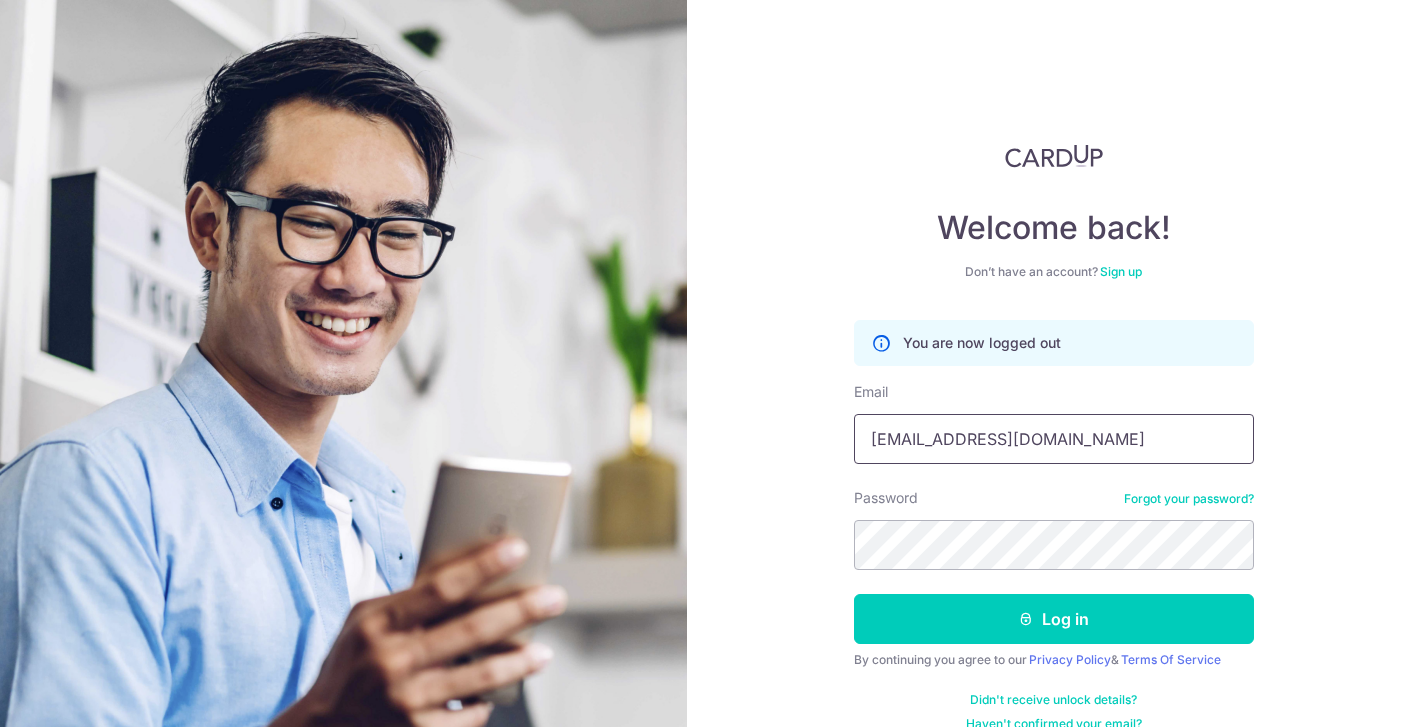scroll, scrollTop: 0, scrollLeft: 0, axis: both 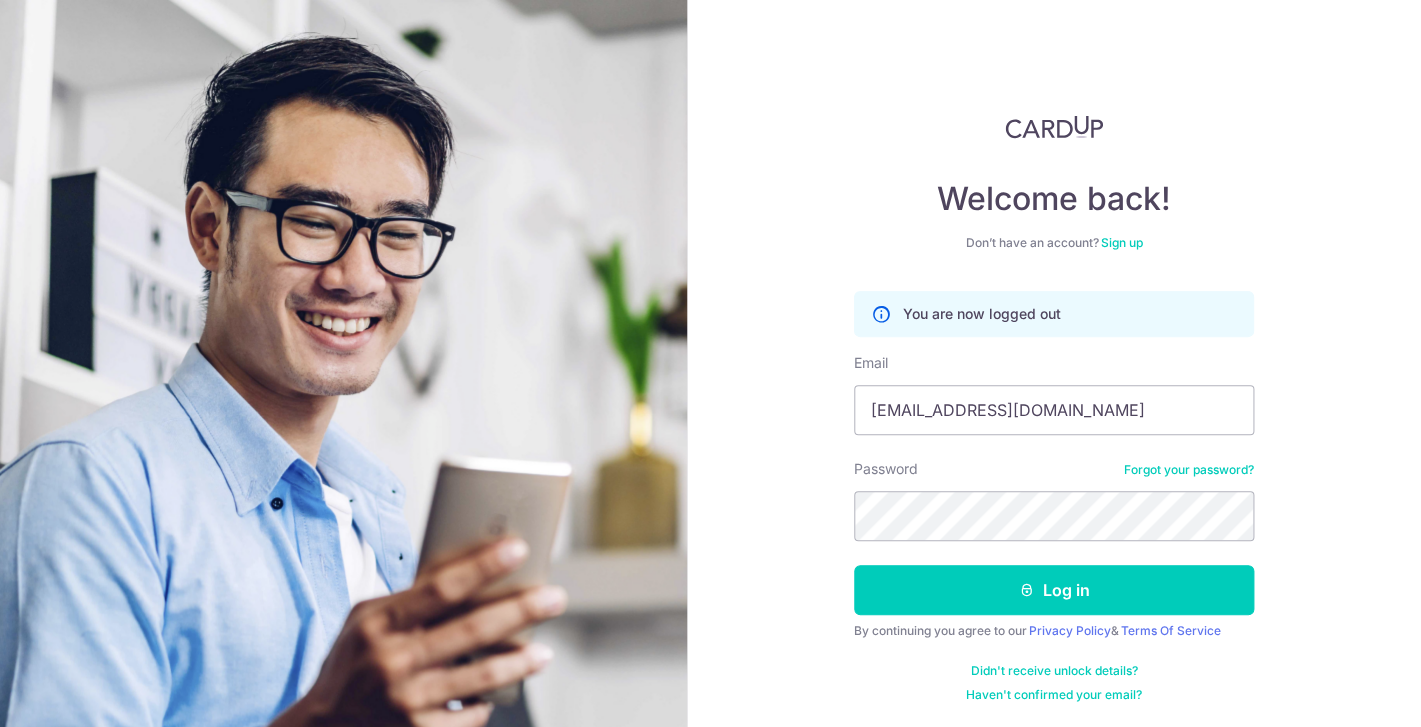 click on "Sign up" at bounding box center (1121, 242) 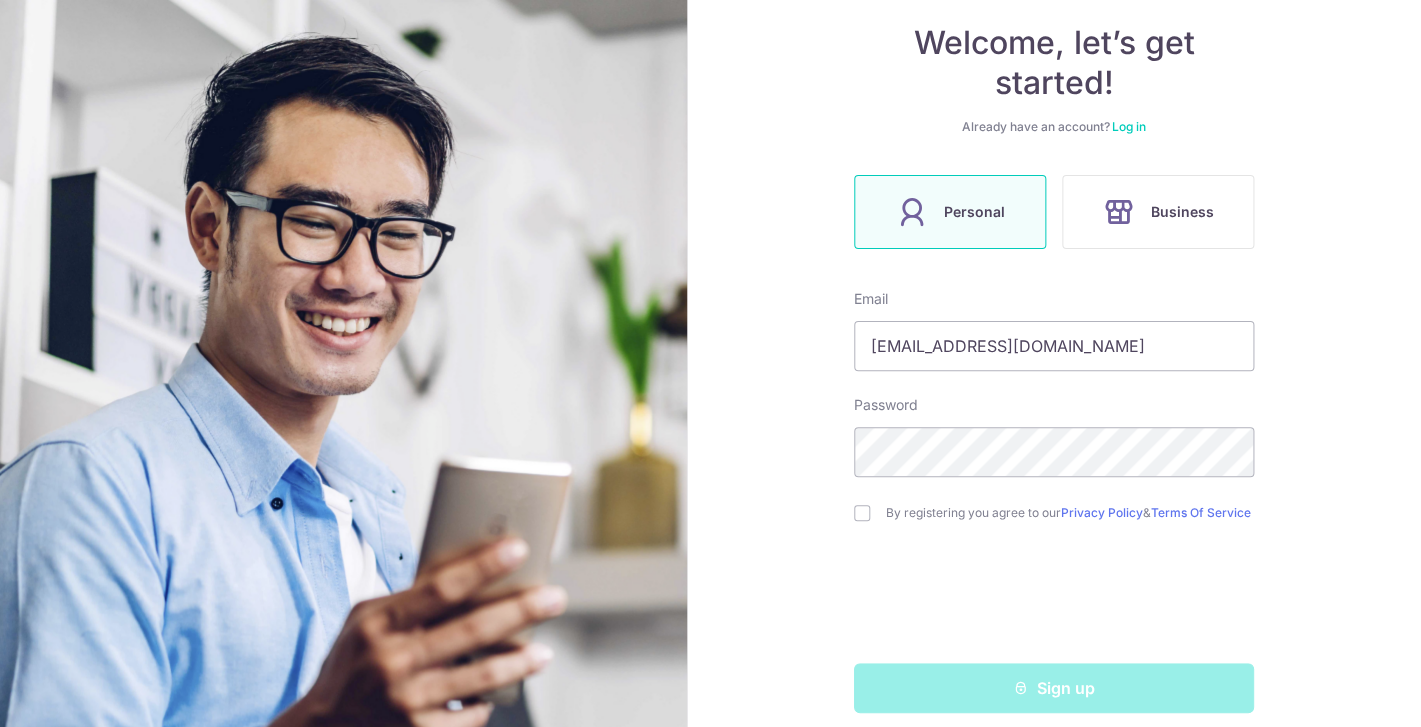 scroll, scrollTop: 212, scrollLeft: 0, axis: vertical 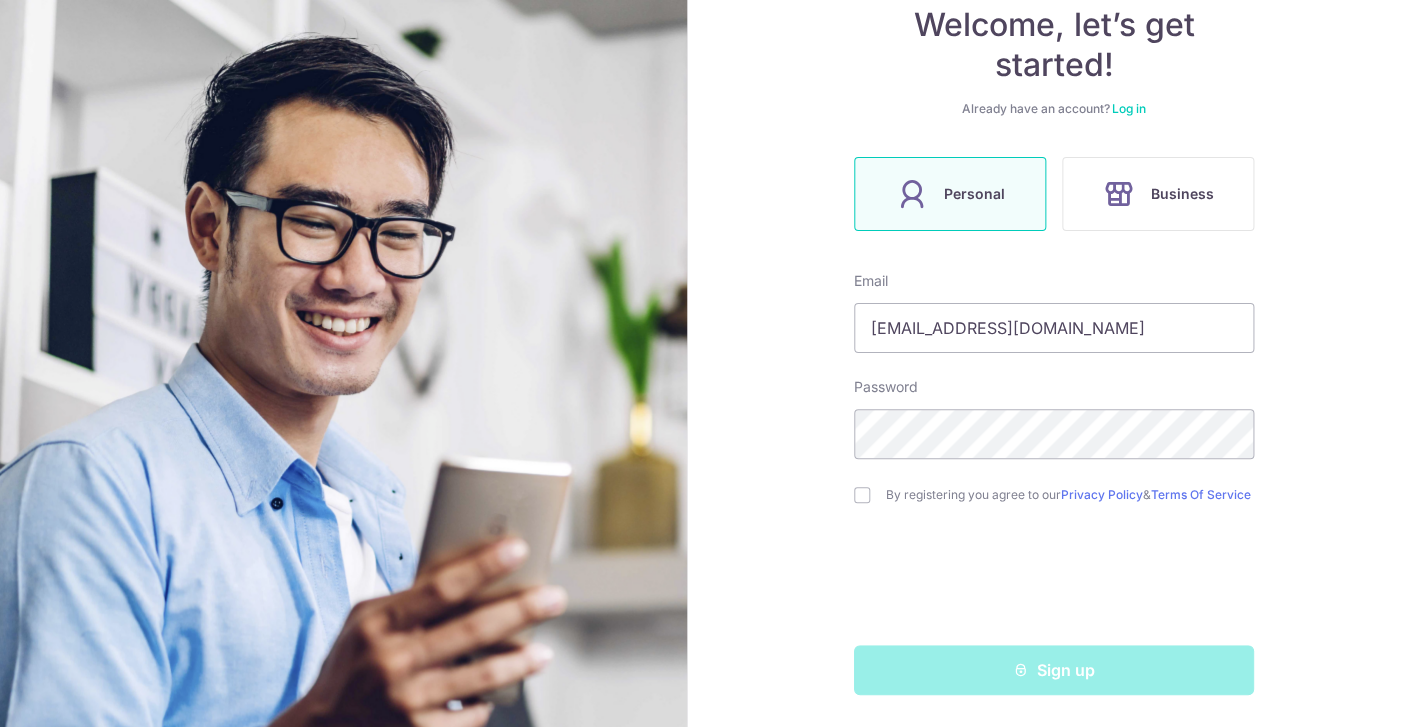 click on "Personal" at bounding box center (973, 194) 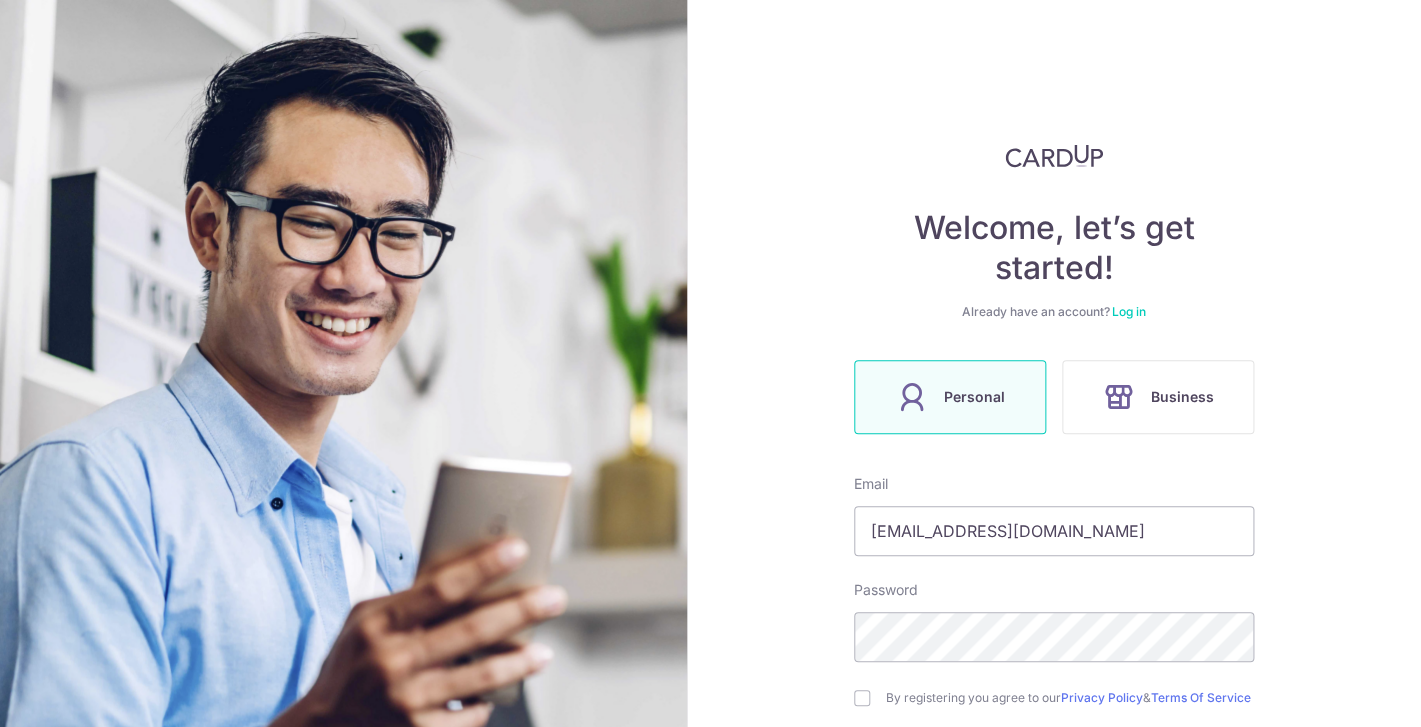 scroll, scrollTop: 212, scrollLeft: 0, axis: vertical 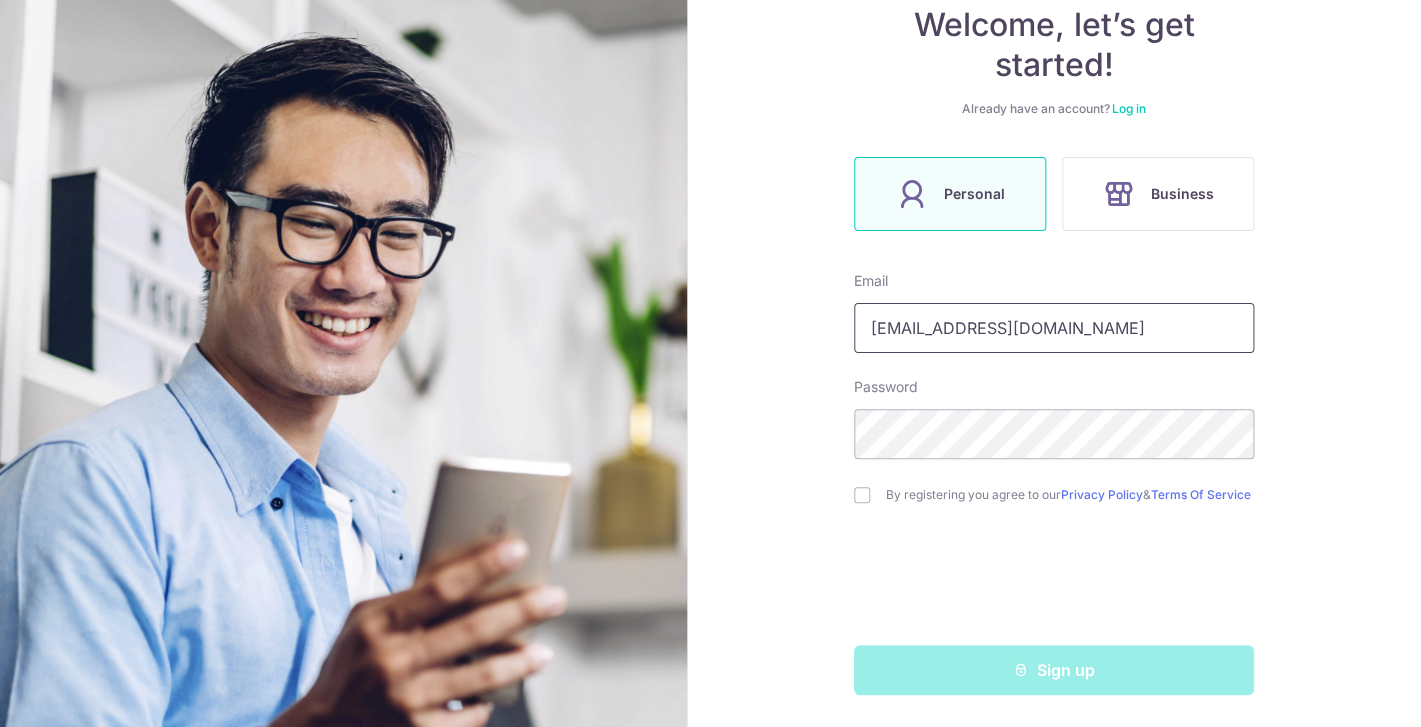 drag, startPoint x: 982, startPoint y: 324, endPoint x: 867, endPoint y: 311, distance: 115.73245 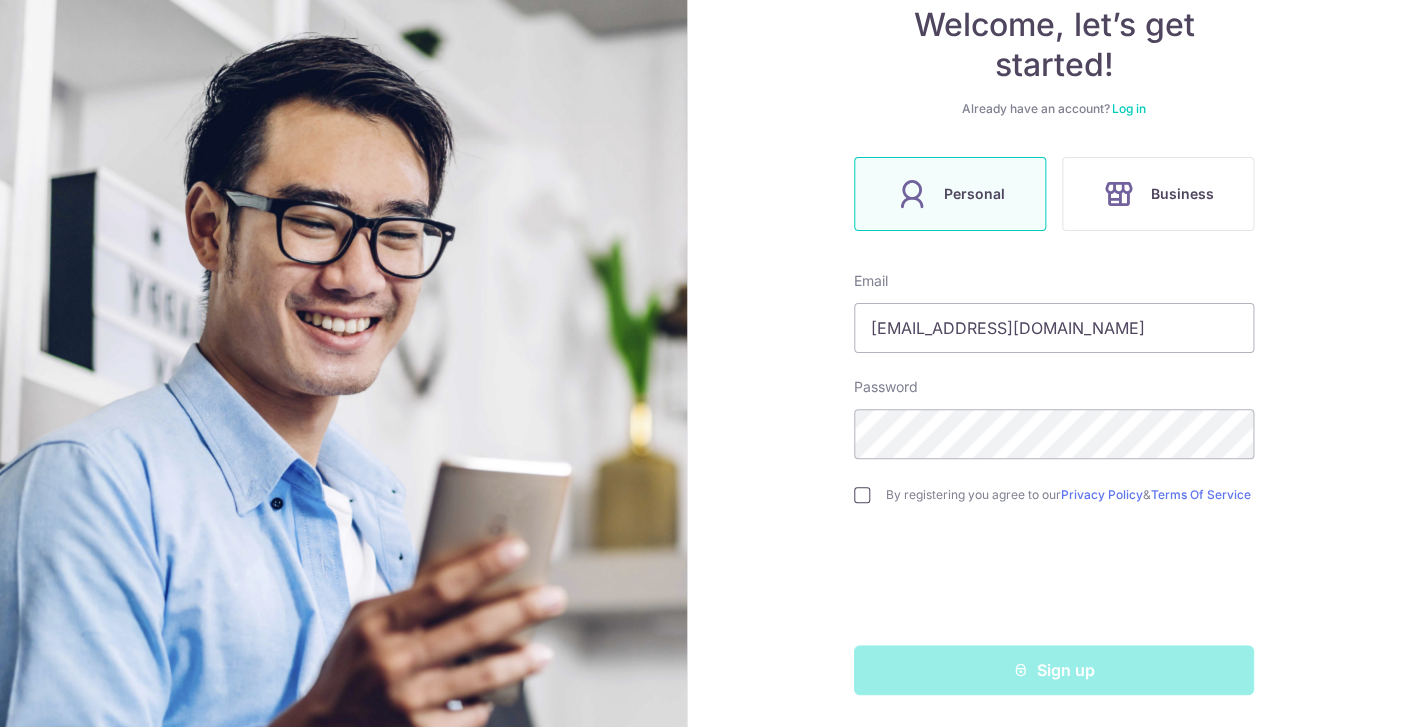 click at bounding box center (862, 495) 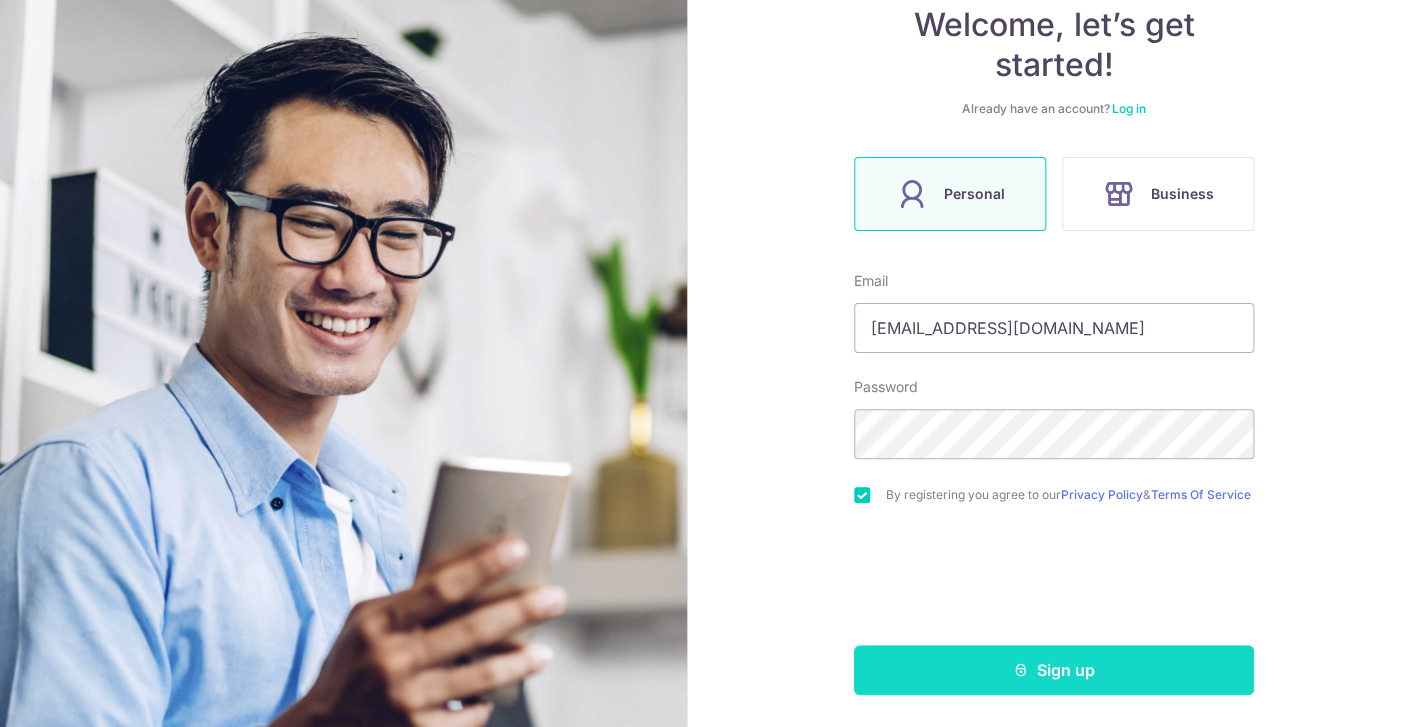 click on "Sign up" at bounding box center (1054, 670) 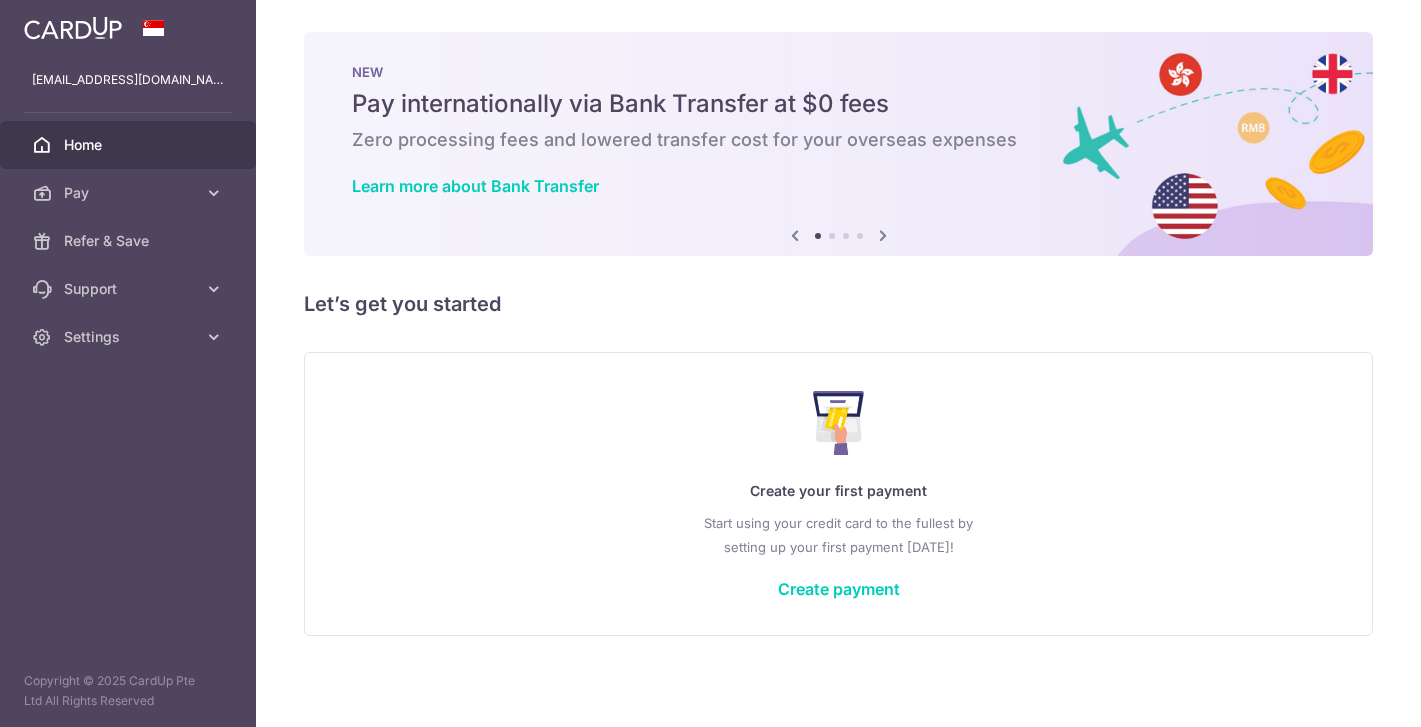scroll, scrollTop: 0, scrollLeft: 0, axis: both 